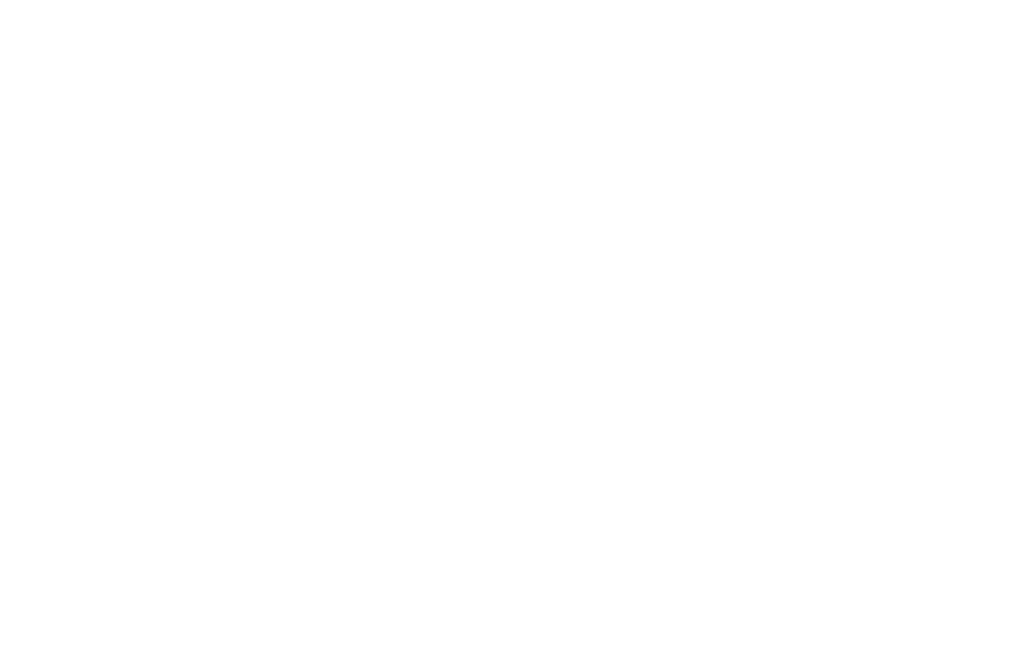 scroll, scrollTop: 0, scrollLeft: 0, axis: both 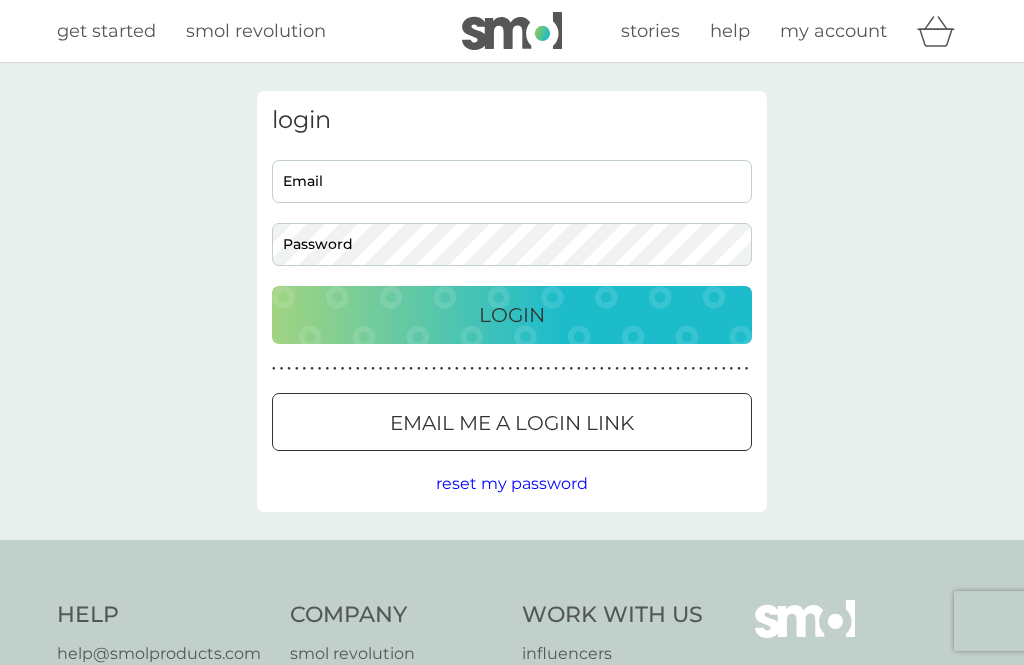 click on "Email" at bounding box center (512, 181) 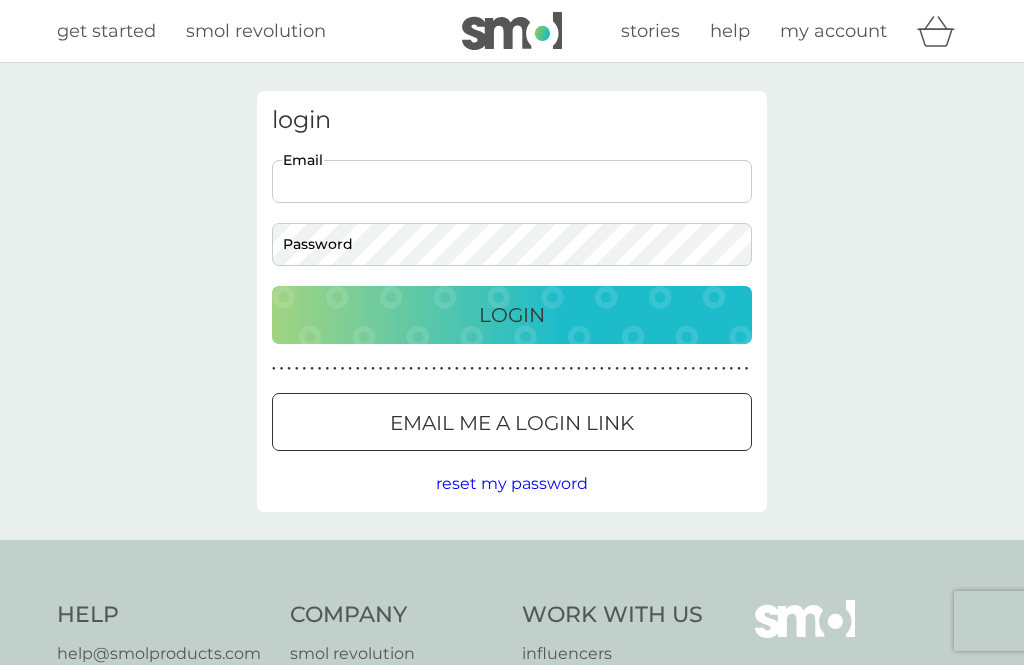 type on "alisonpratt@tiscali.co.uk" 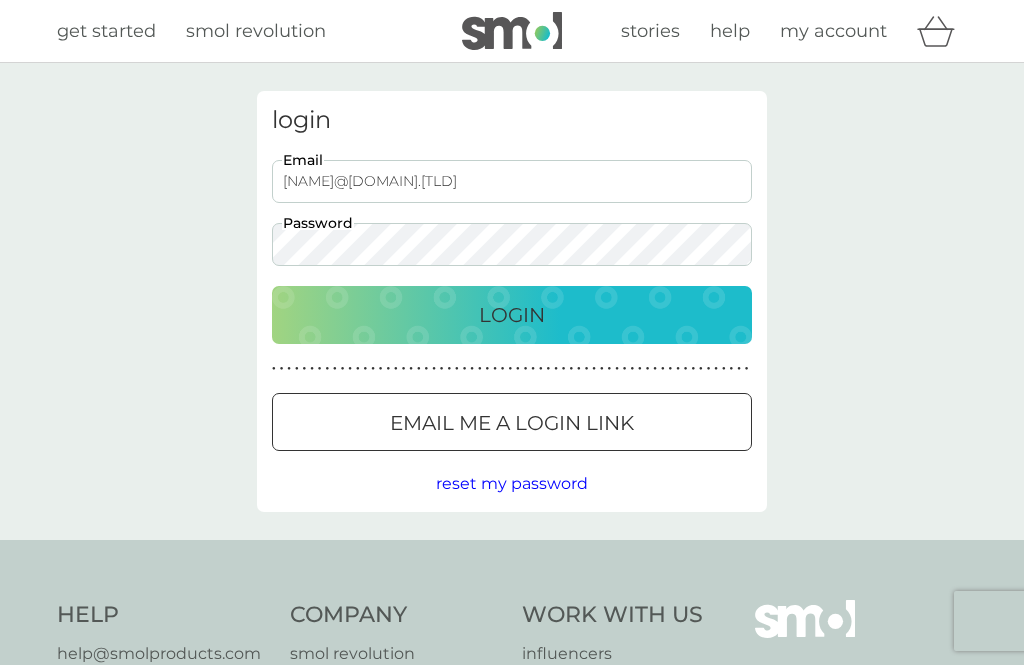 click on "Login" at bounding box center [512, 315] 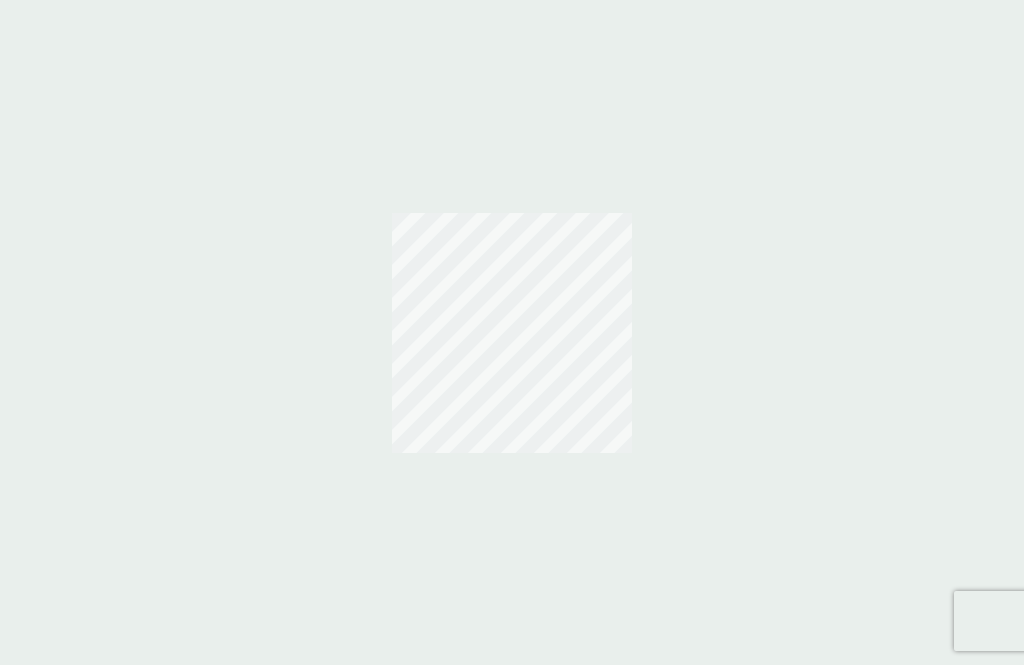 scroll, scrollTop: 0, scrollLeft: 0, axis: both 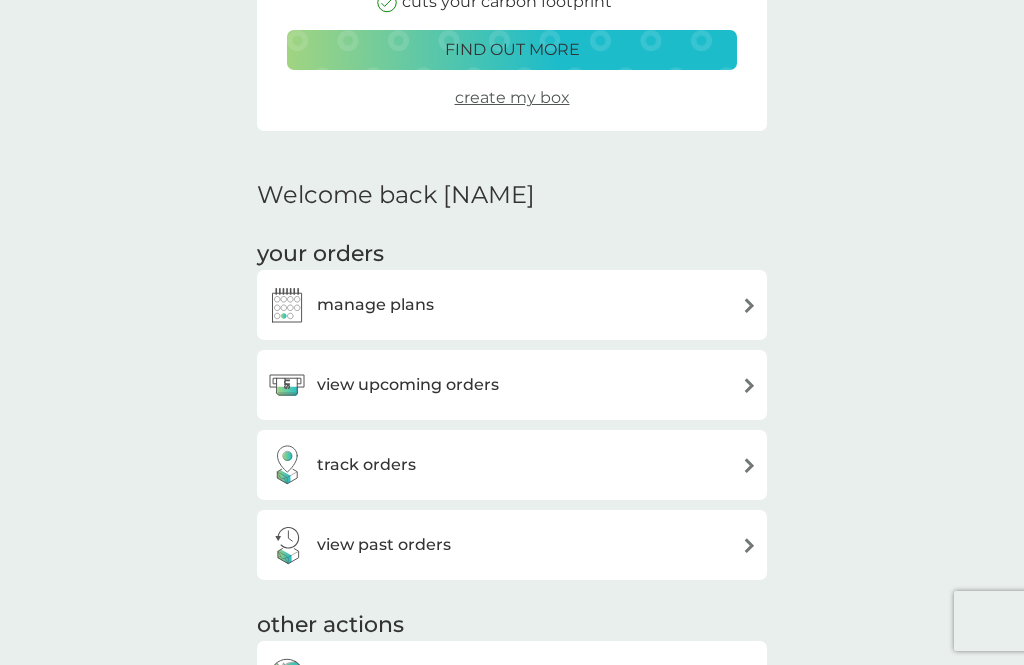 click on "view upcoming orders" at bounding box center [408, 385] 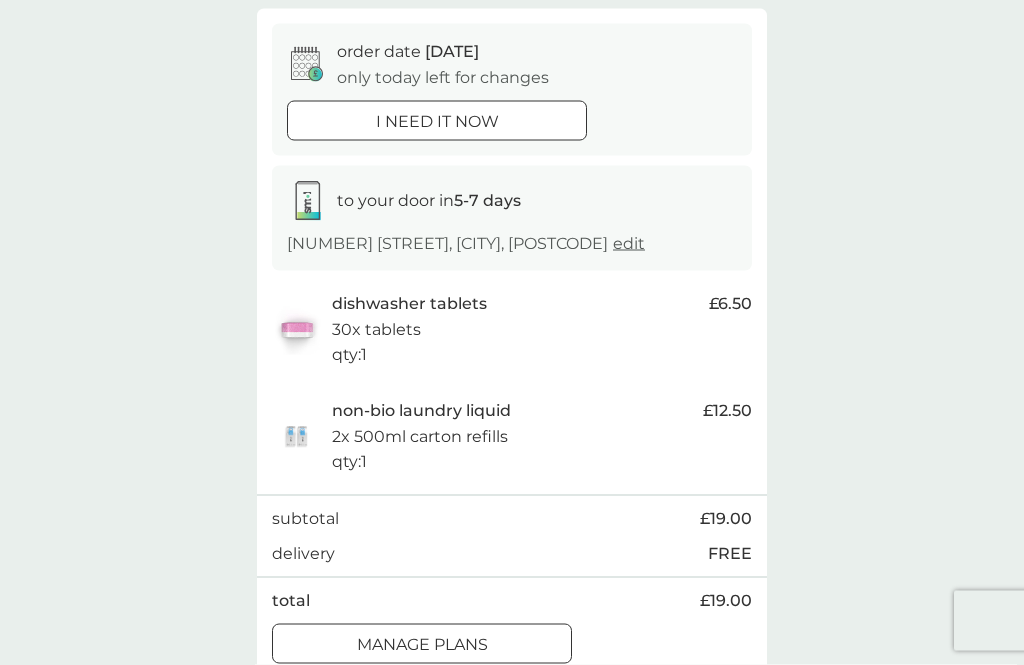 scroll, scrollTop: 203, scrollLeft: 0, axis: vertical 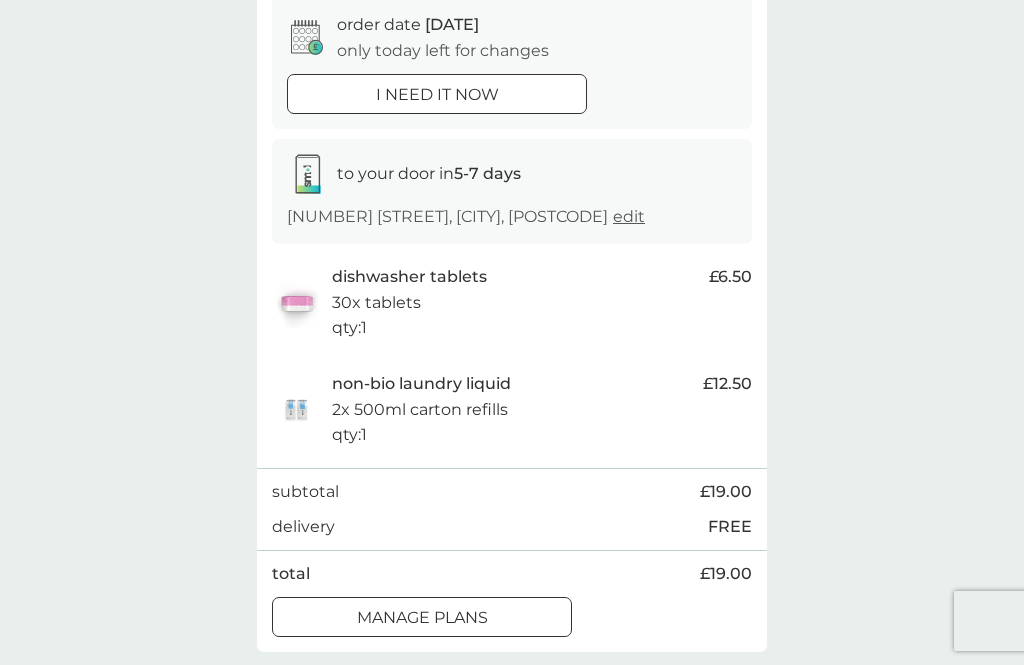 click at bounding box center (422, 617) 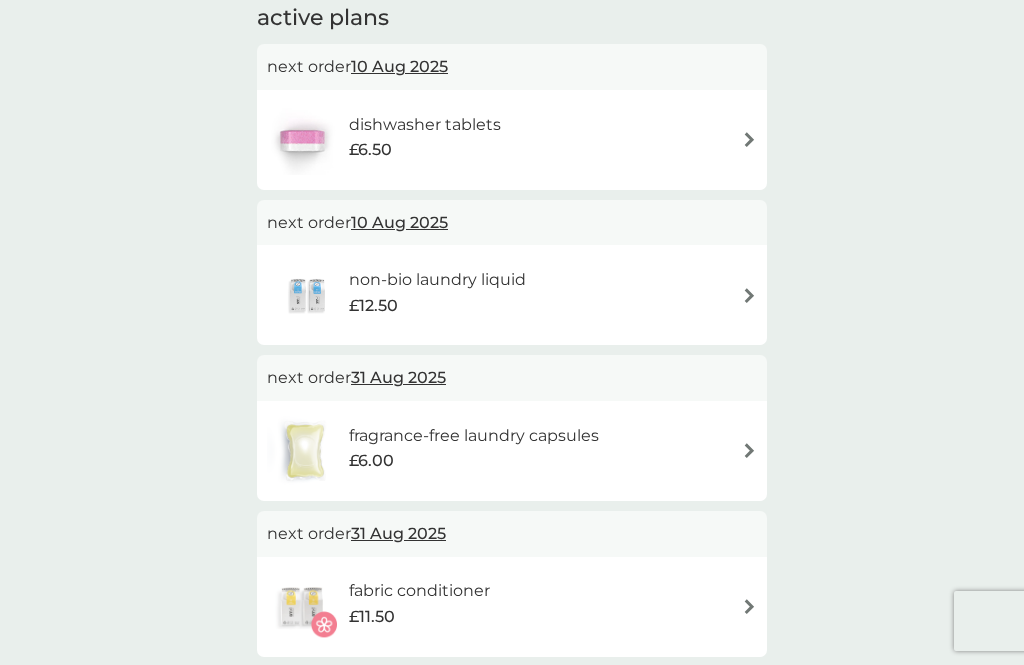 scroll, scrollTop: 392, scrollLeft: 0, axis: vertical 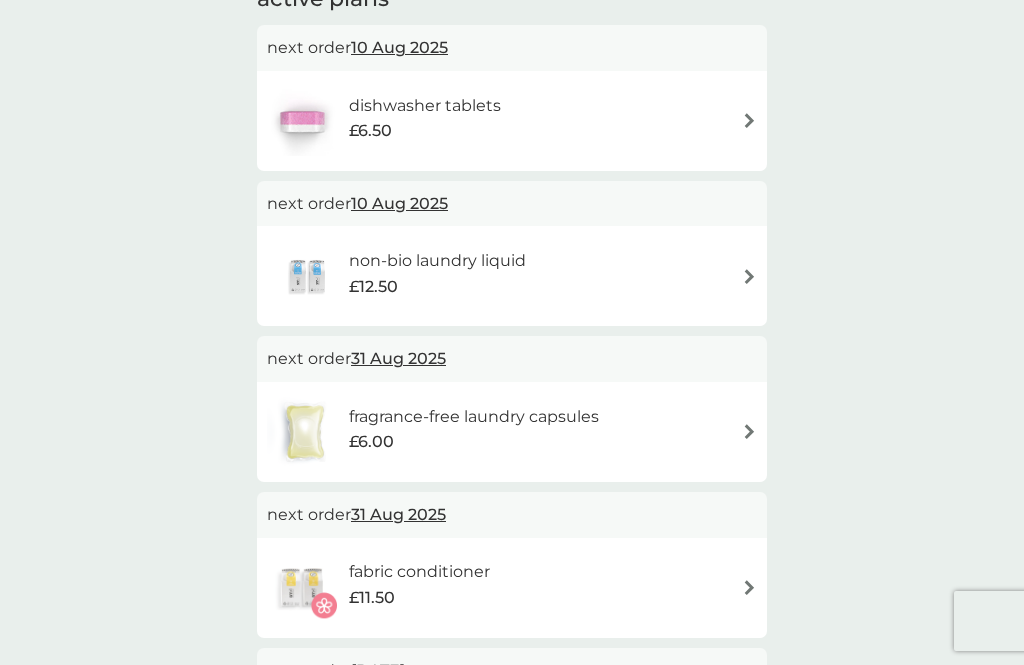 click at bounding box center [749, 431] 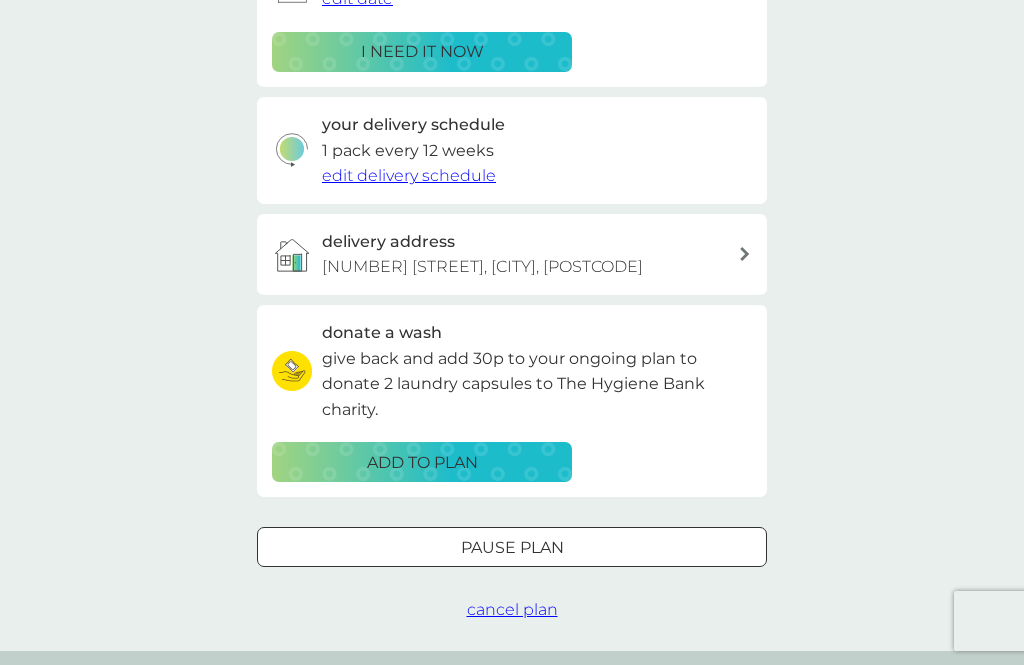 scroll, scrollTop: 0, scrollLeft: 0, axis: both 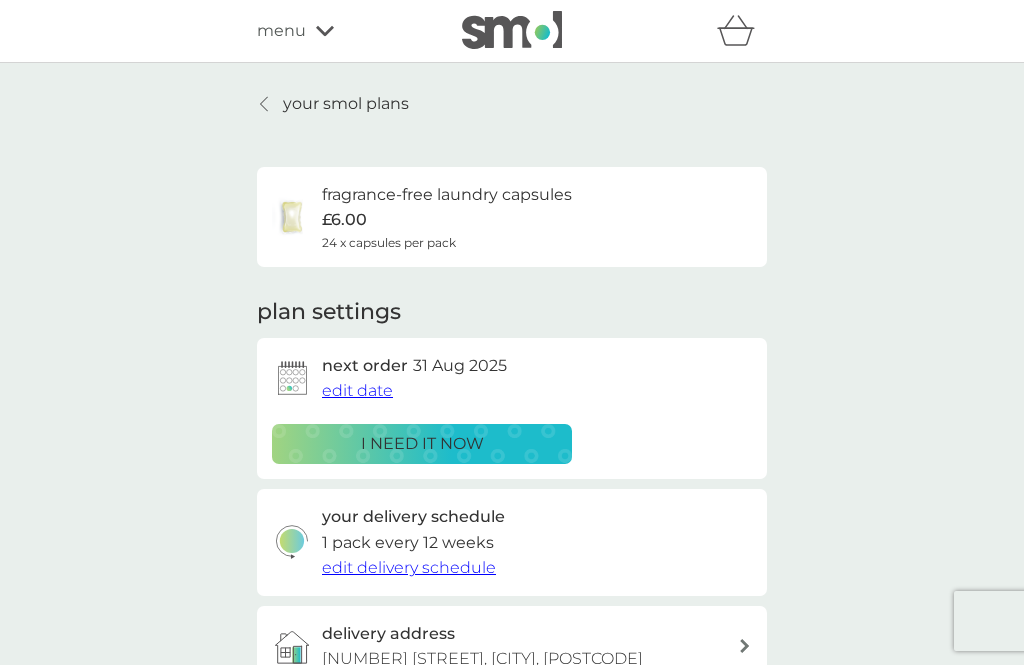 click on "edit date" at bounding box center [357, 390] 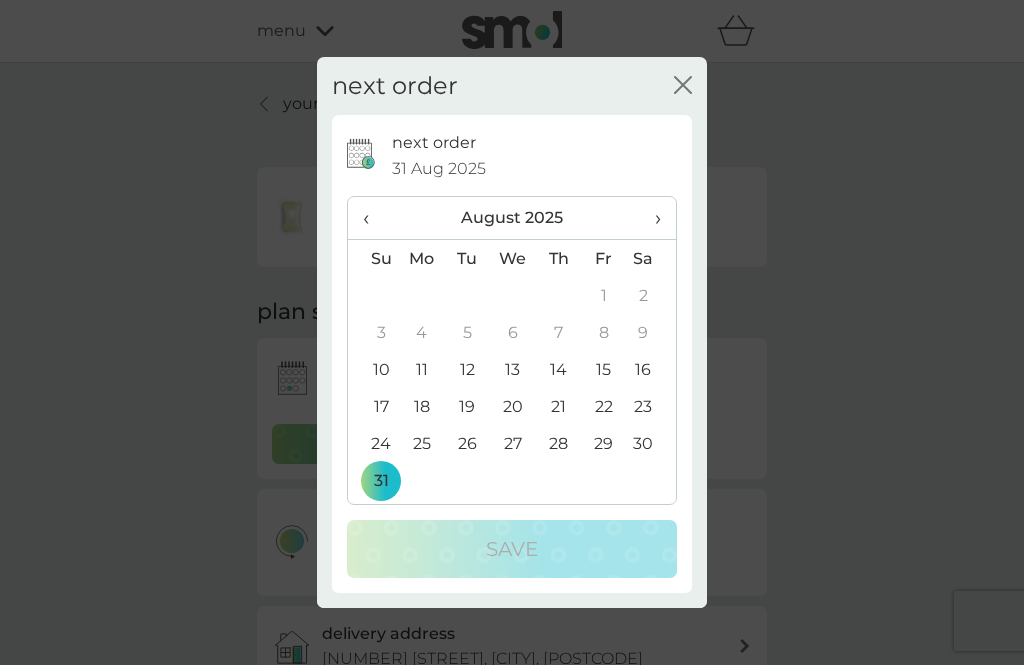 click on "›" at bounding box center [651, 218] 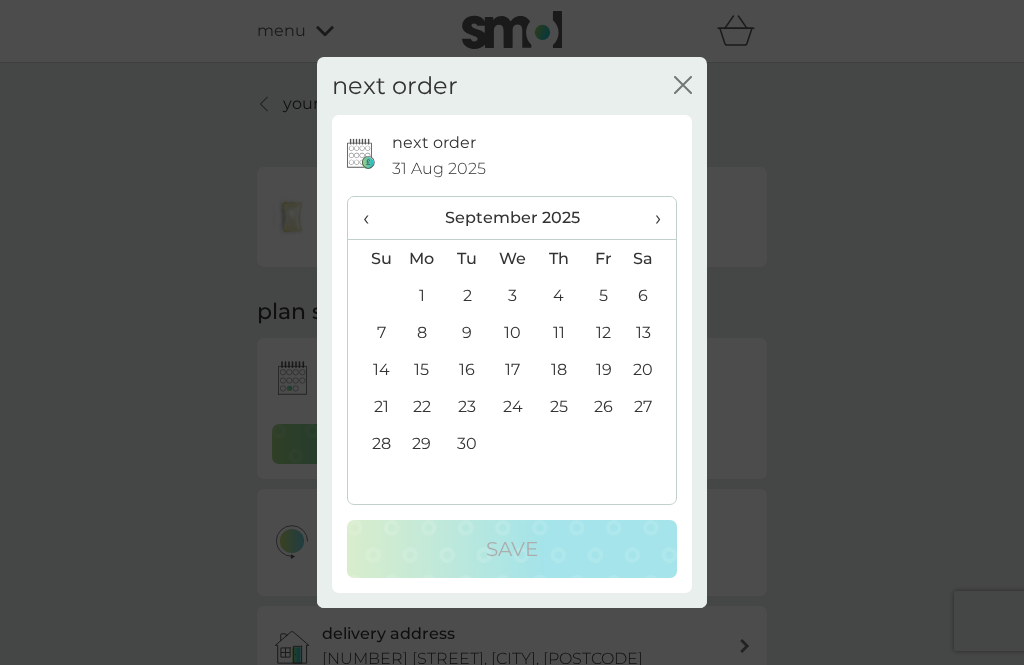 click on "30" at bounding box center (467, 443) 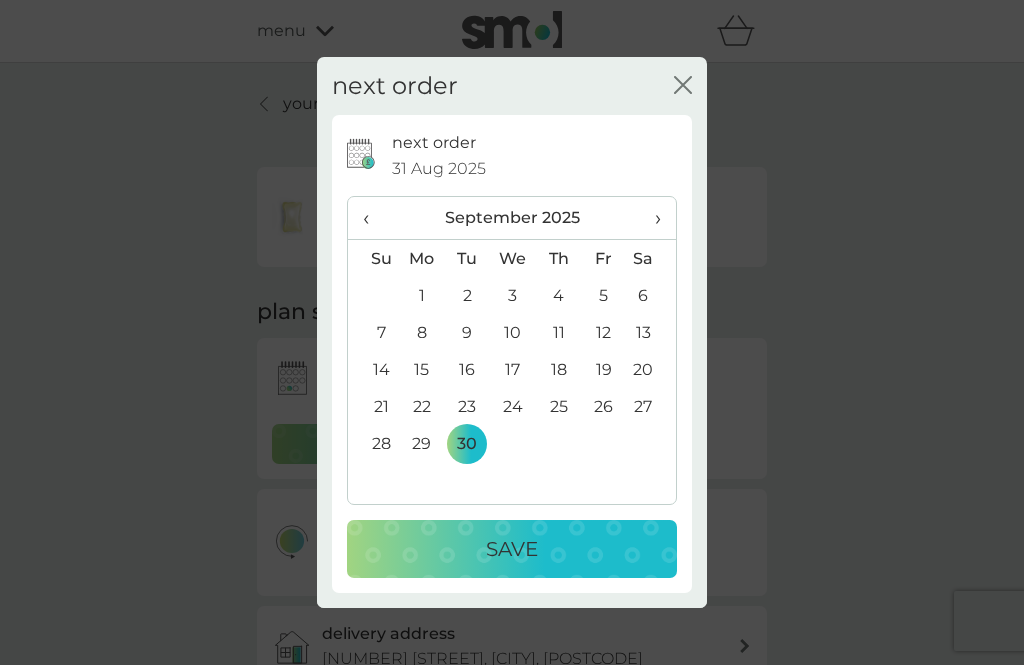 click on "Save" at bounding box center [512, 549] 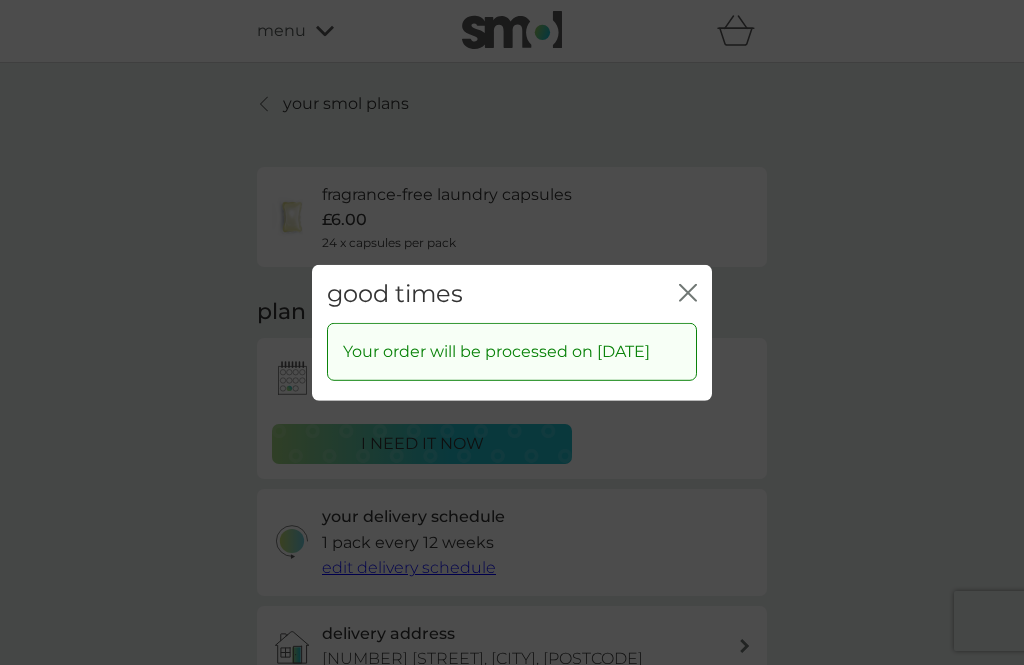 click 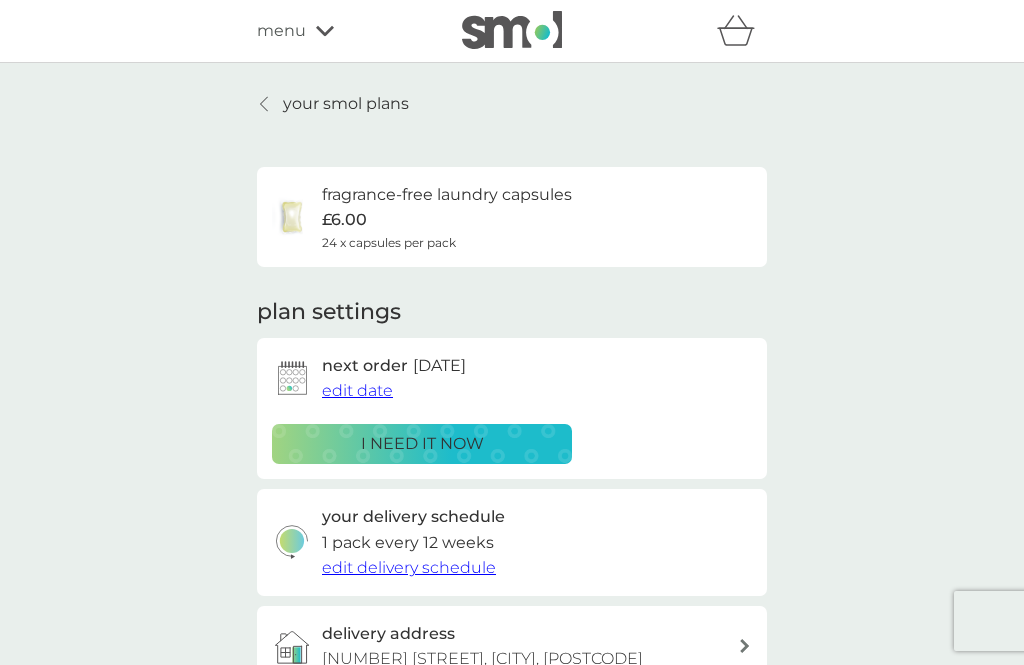 click on "your smol plans" at bounding box center (333, 104) 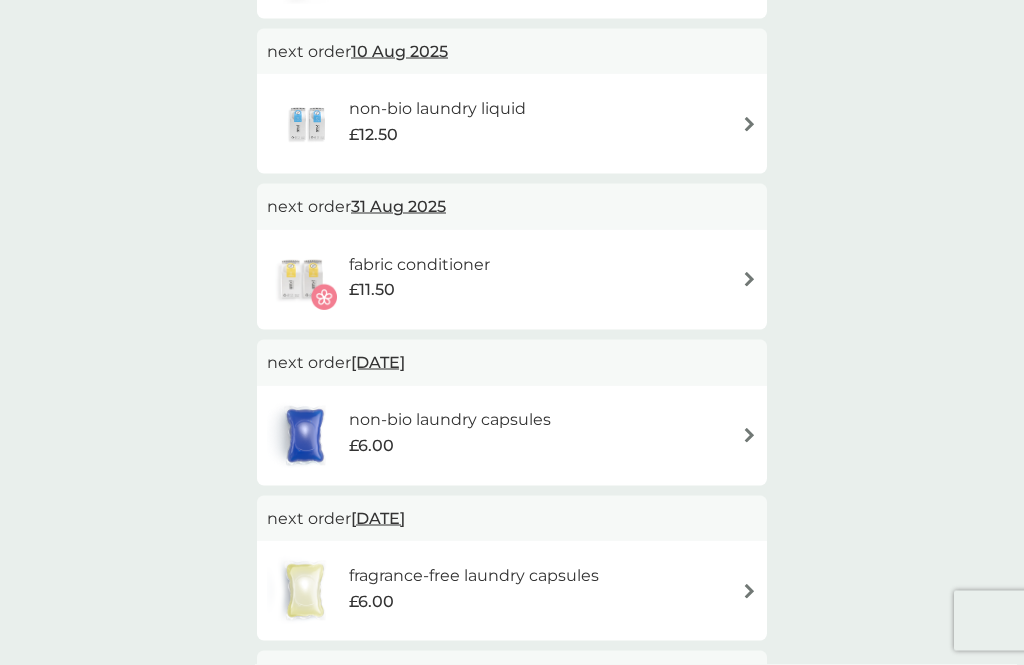 scroll, scrollTop: 545, scrollLeft: 0, axis: vertical 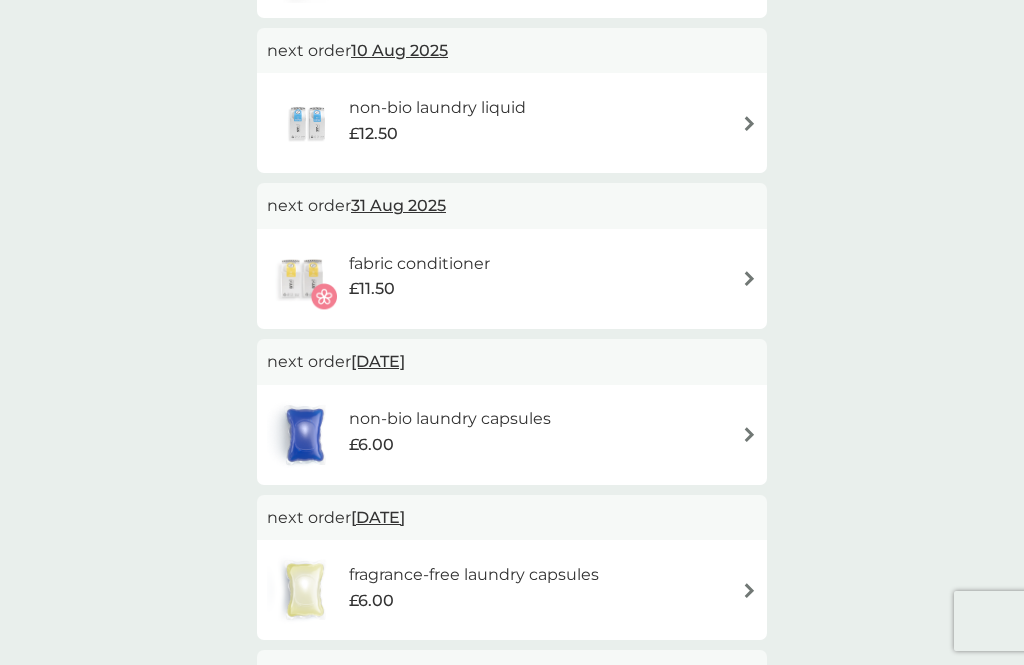 click at bounding box center [749, 278] 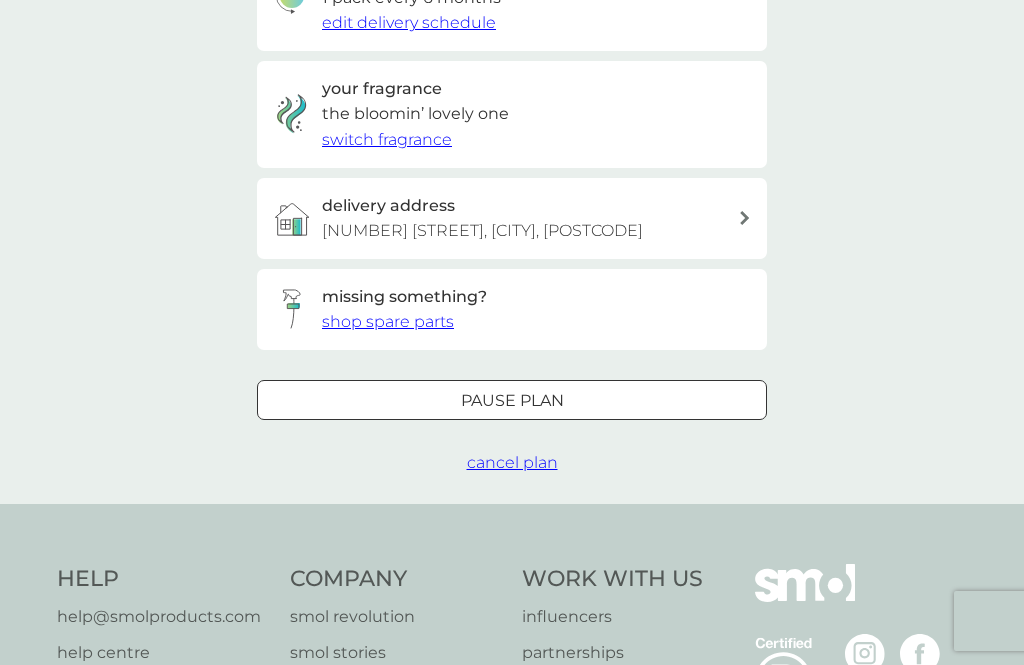 scroll, scrollTop: 0, scrollLeft: 0, axis: both 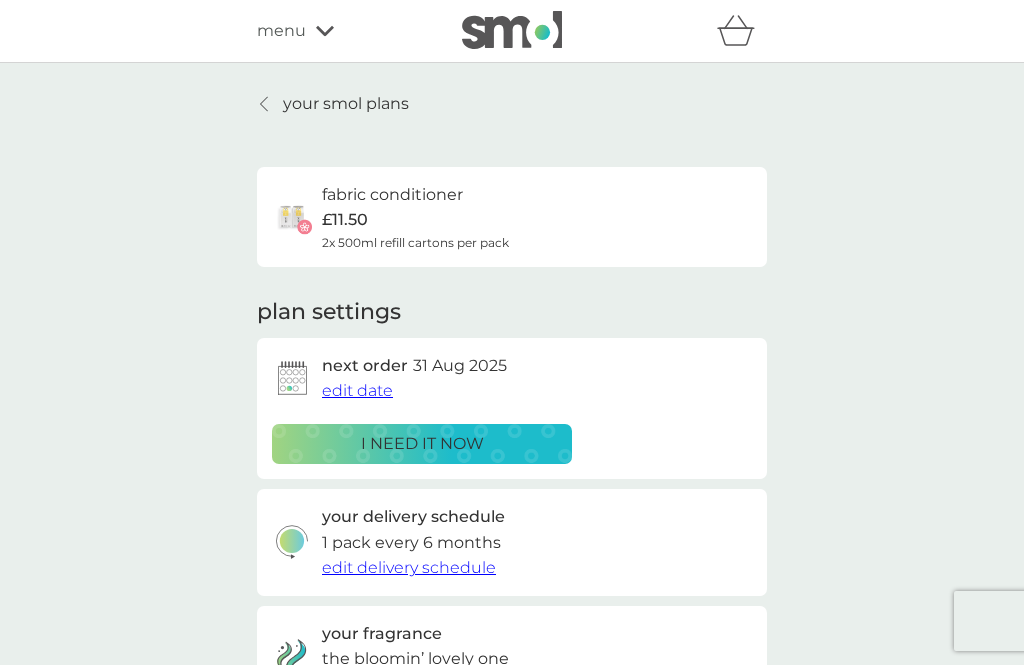 click on "edit date" at bounding box center (357, 390) 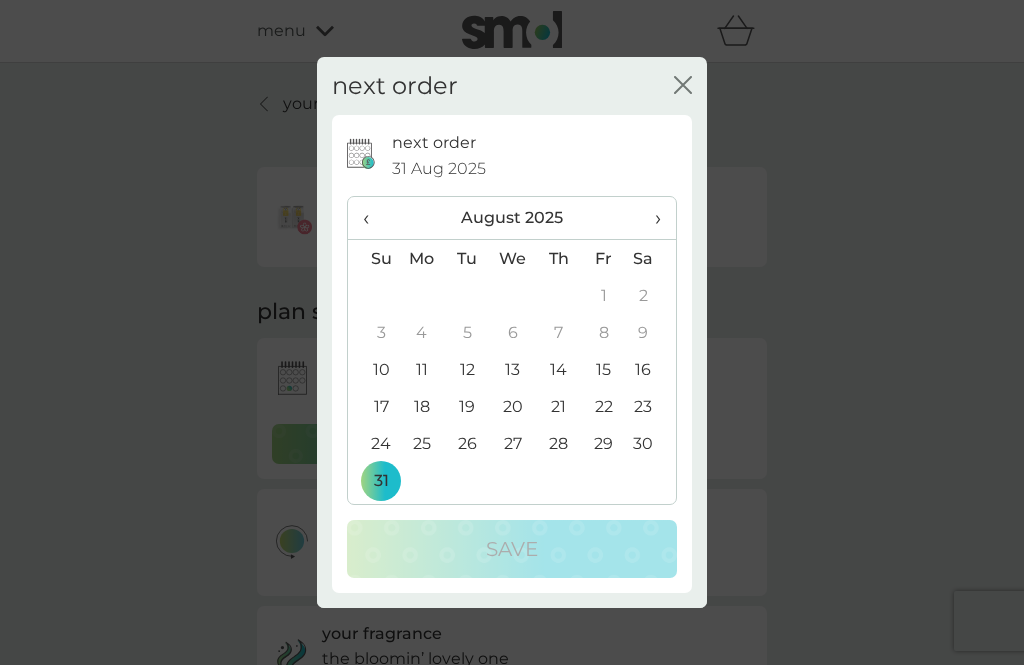 click on "›" at bounding box center [651, 218] 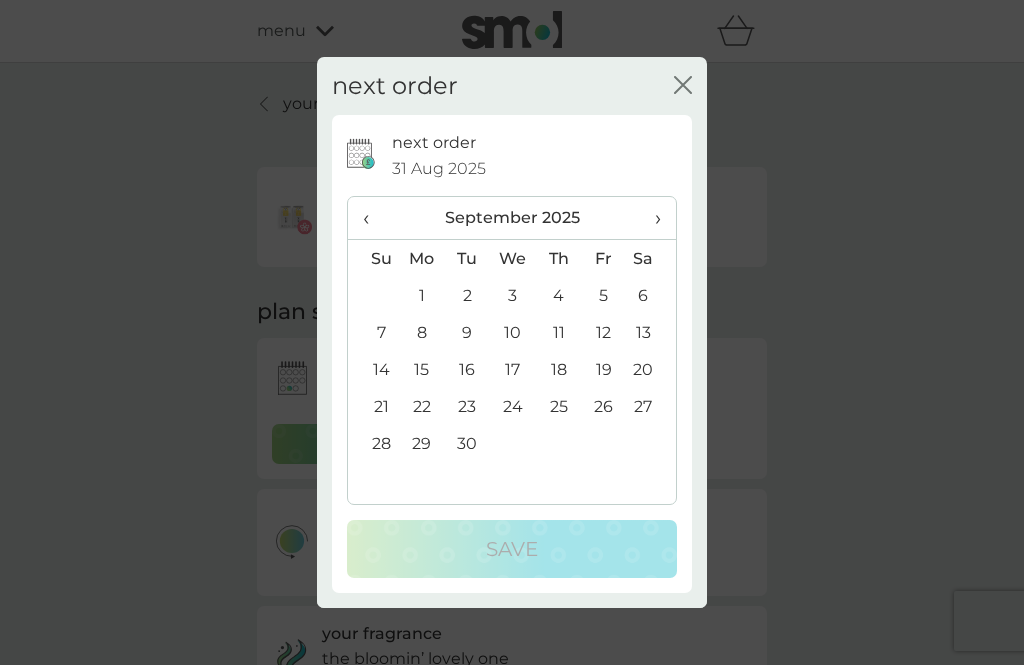 click on "30" at bounding box center [467, 443] 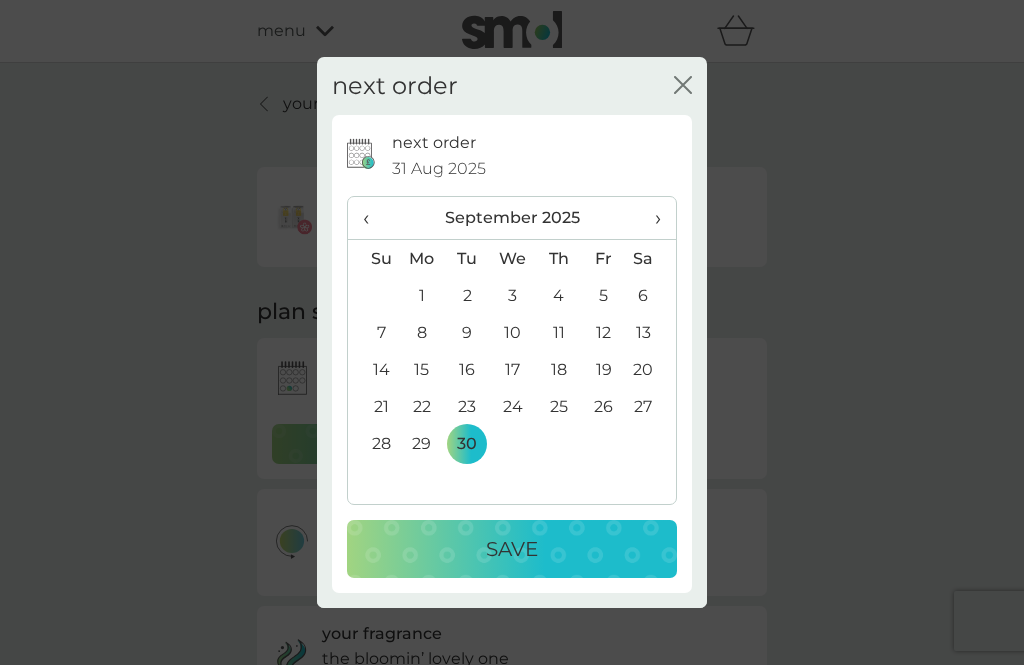 click on "Save" at bounding box center (512, 549) 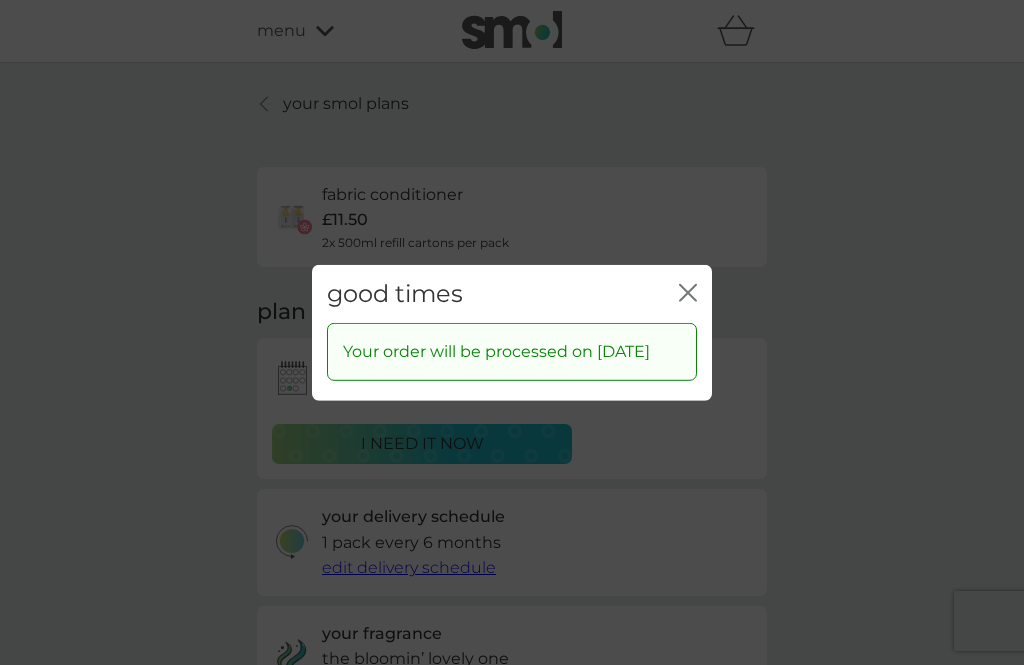 click on "close" 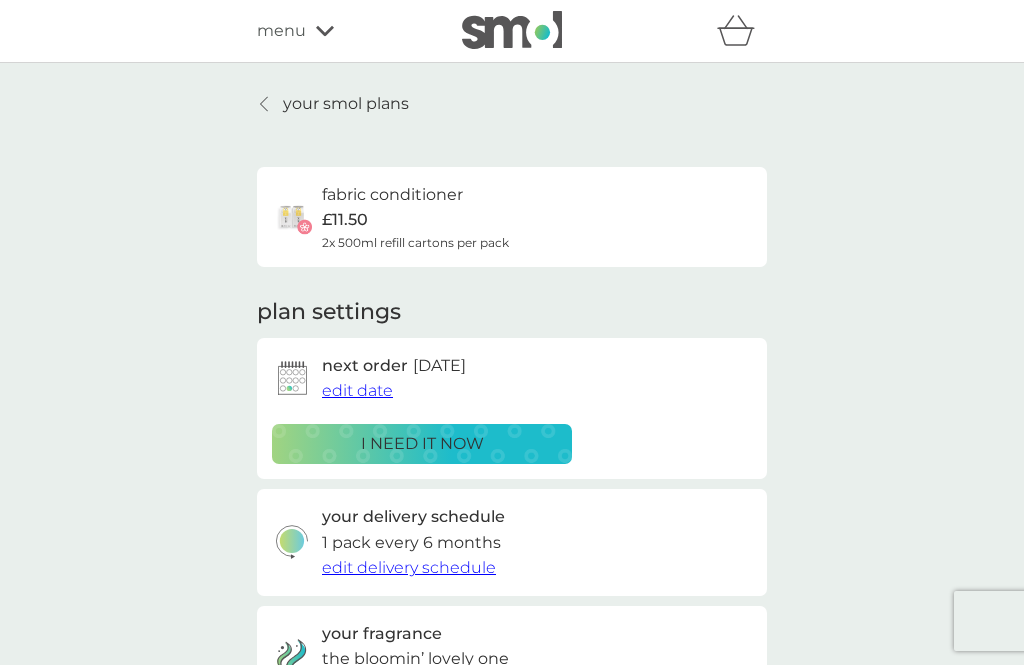 click 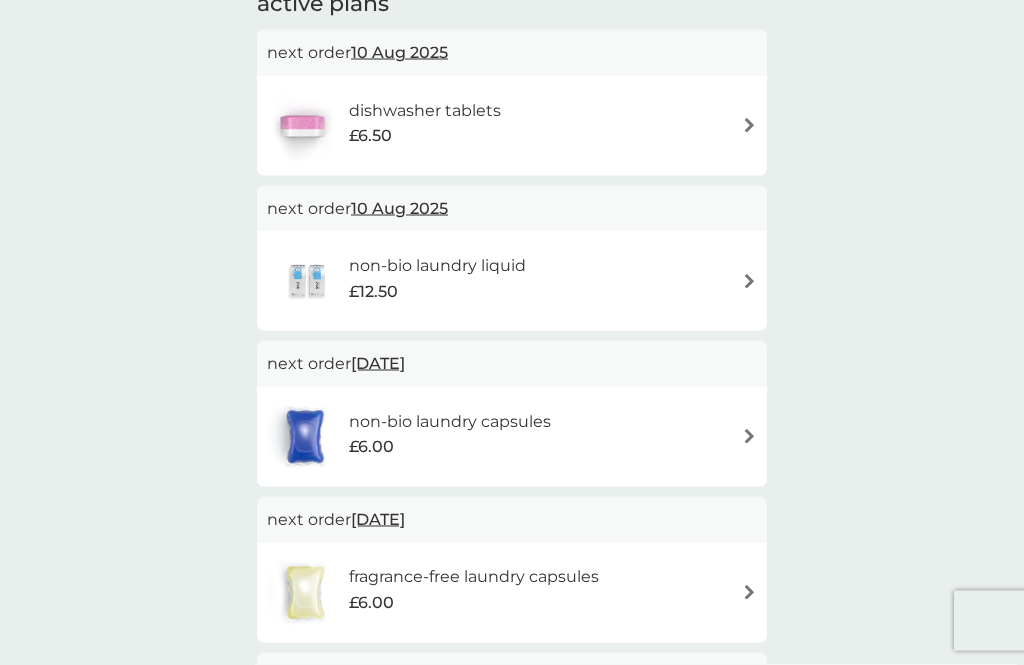 scroll, scrollTop: 387, scrollLeft: 0, axis: vertical 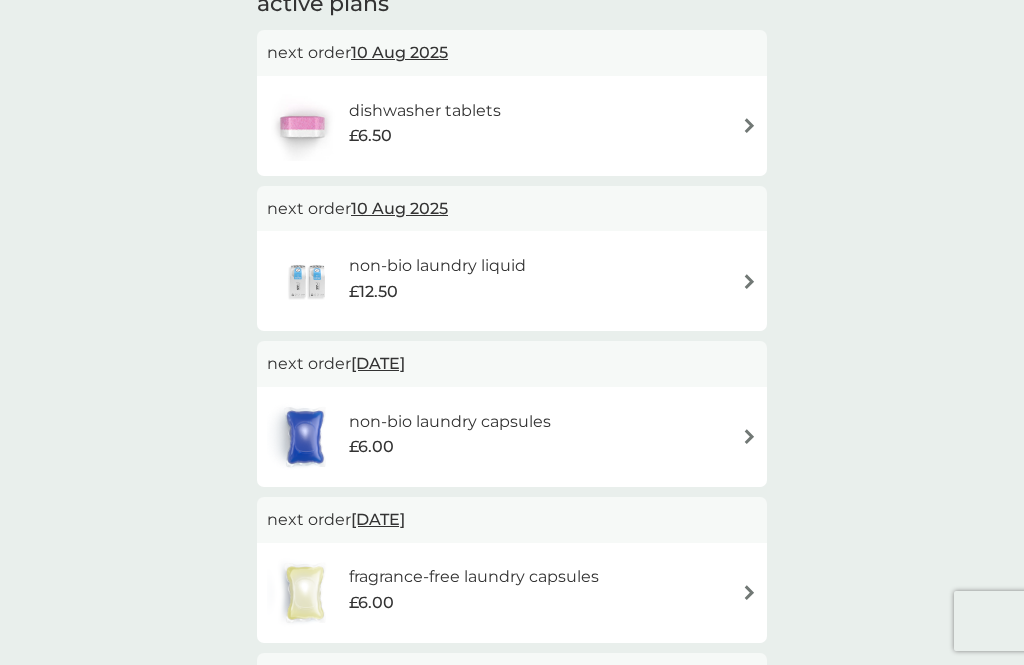click at bounding box center (749, 436) 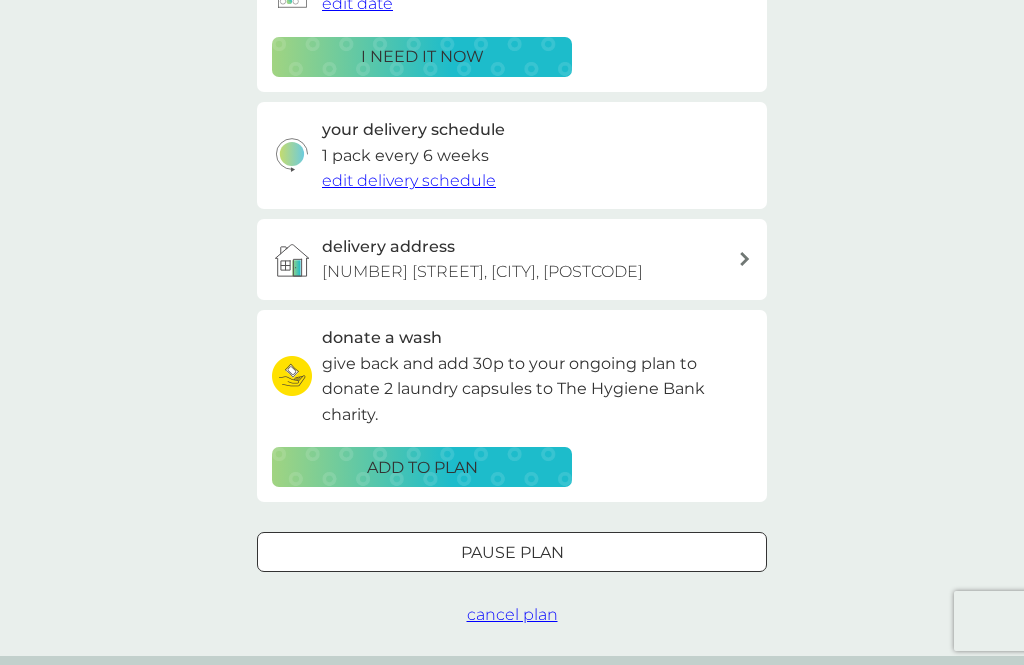 scroll, scrollTop: 0, scrollLeft: 0, axis: both 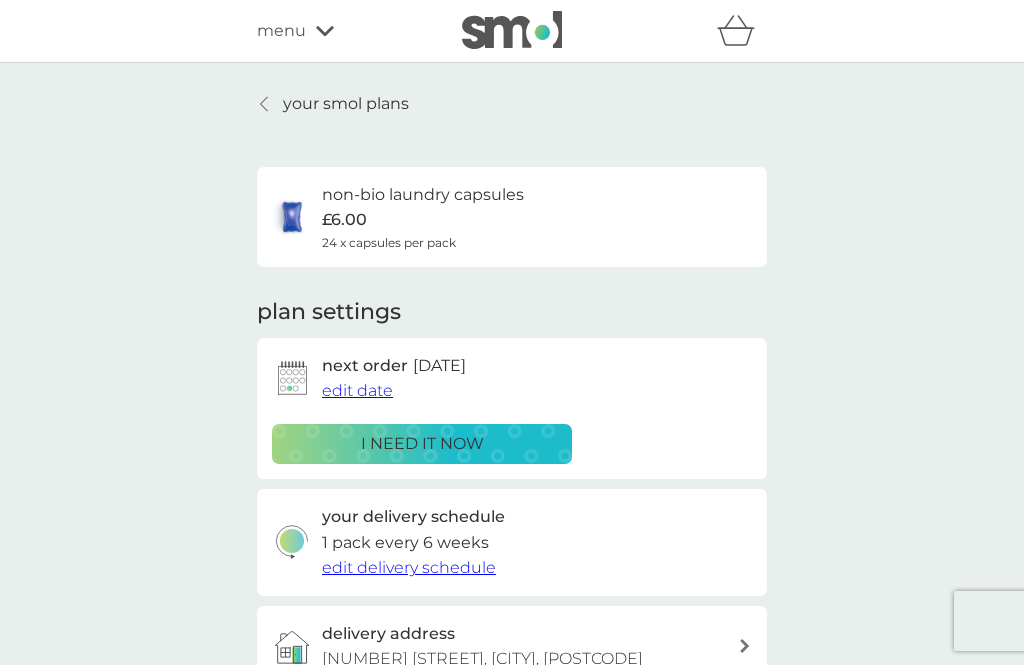 click on "edit date" at bounding box center (357, 390) 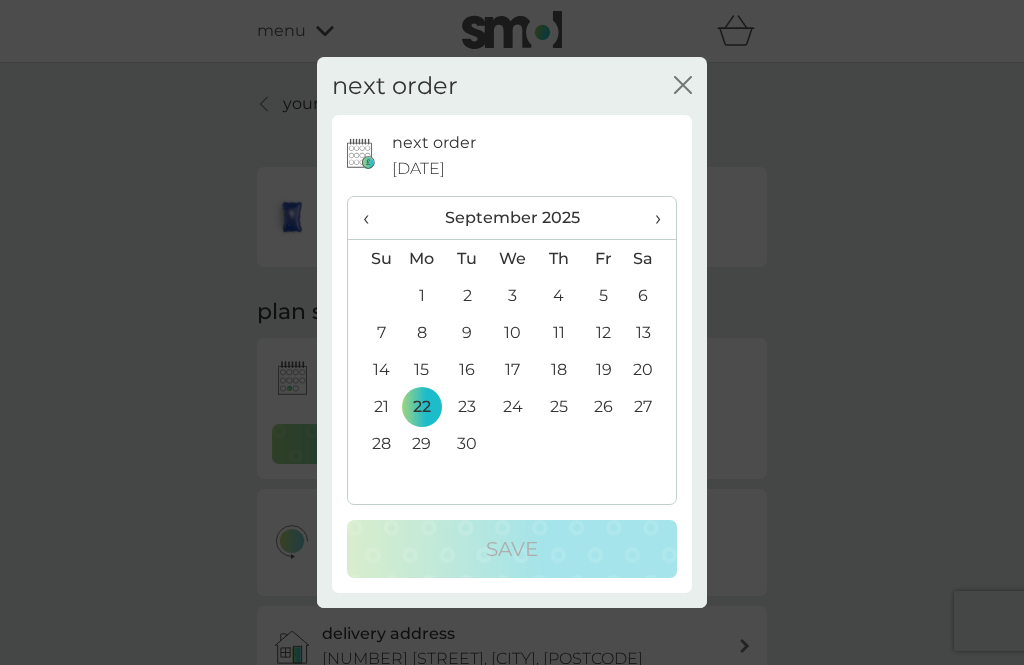 click on "30" at bounding box center (467, 443) 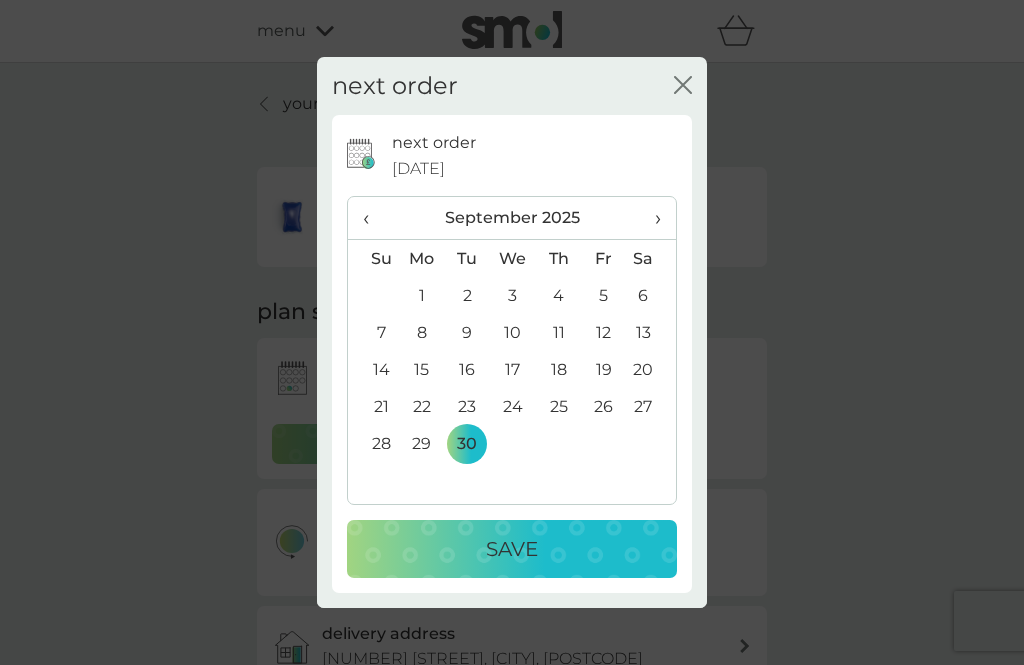 click on "Save" at bounding box center (512, 549) 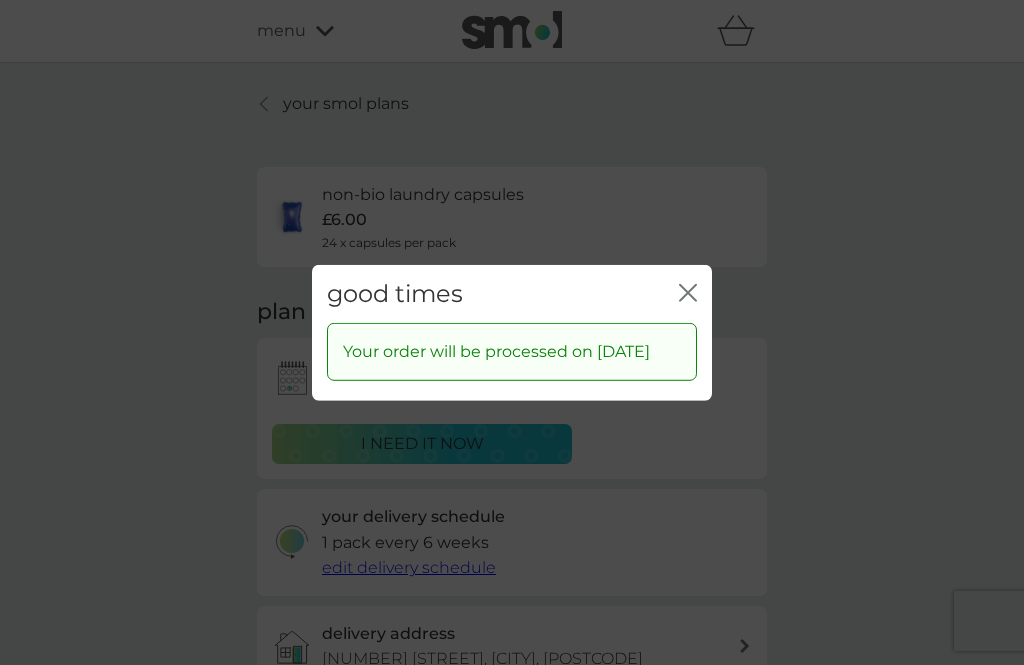 click on "close" 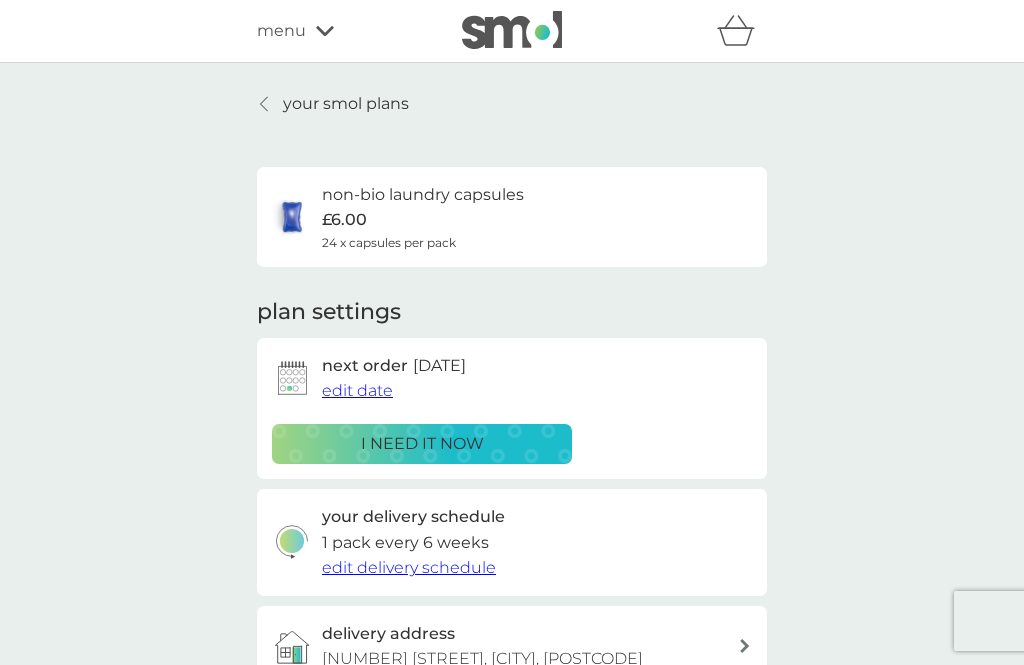 click 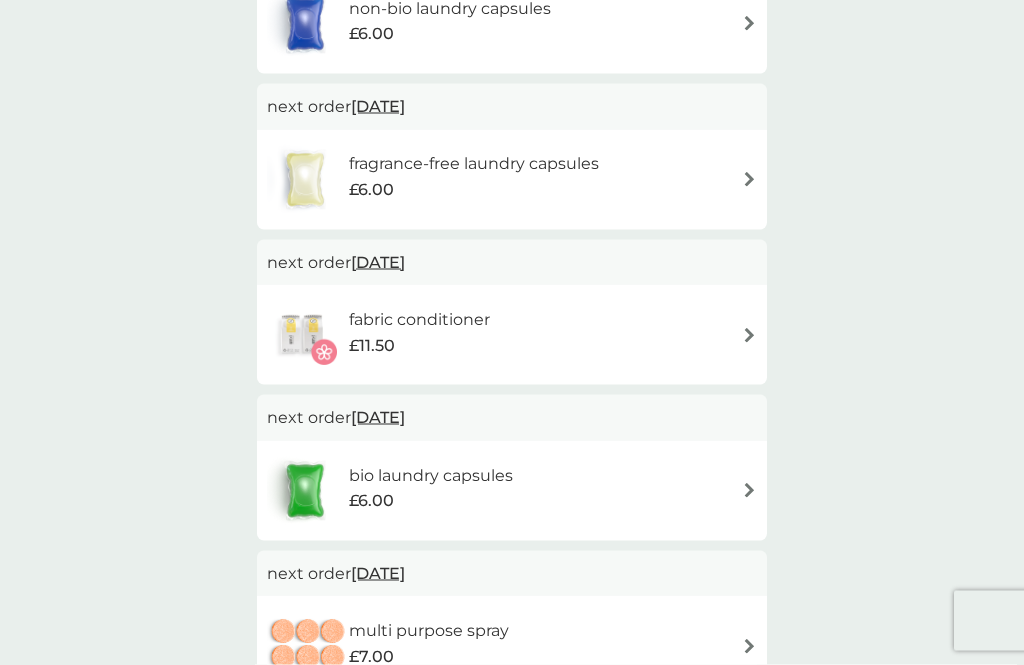 scroll, scrollTop: 800, scrollLeft: 0, axis: vertical 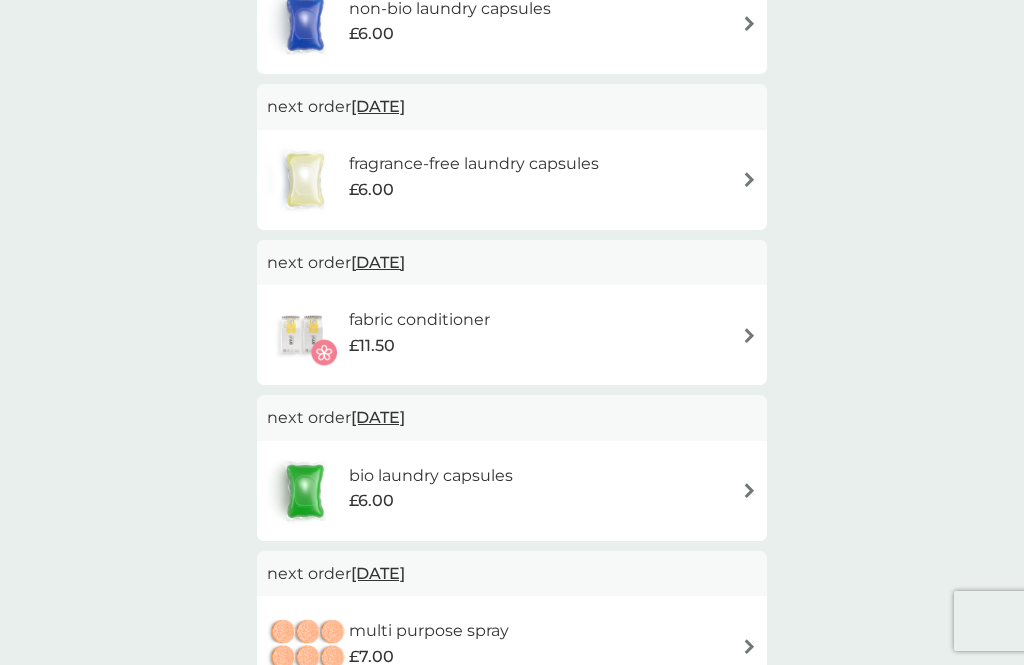 click at bounding box center [749, 490] 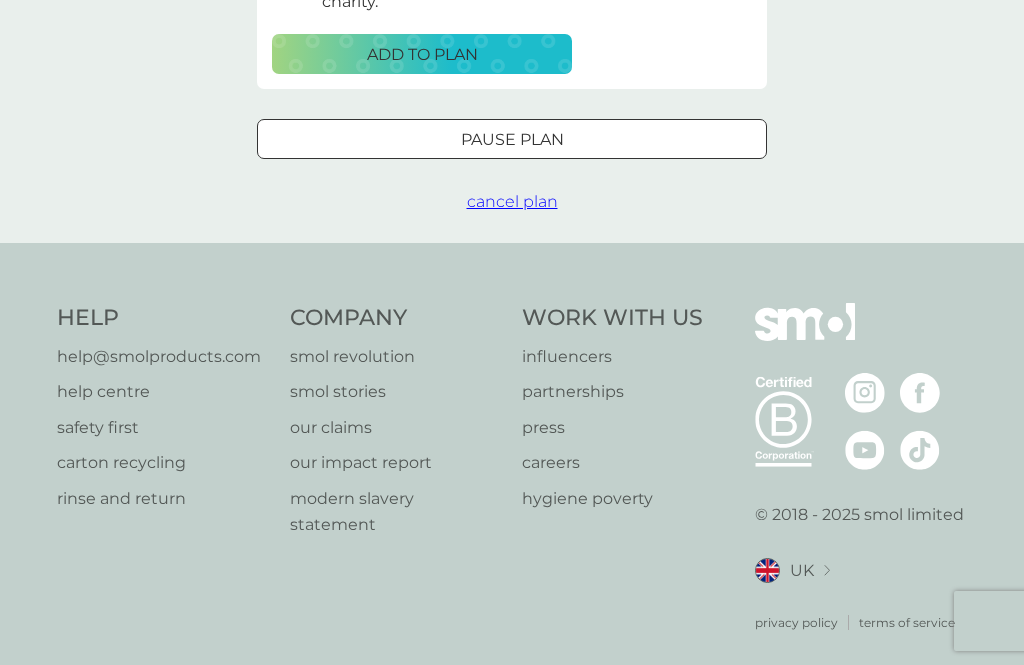 scroll, scrollTop: 0, scrollLeft: 0, axis: both 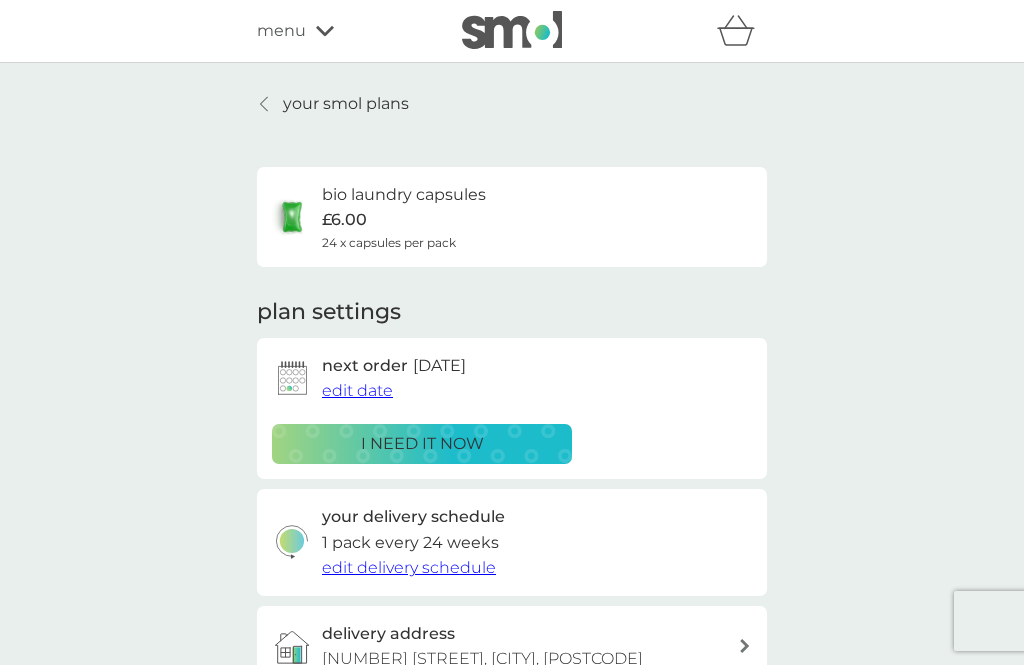 click on "edit date" at bounding box center (357, 390) 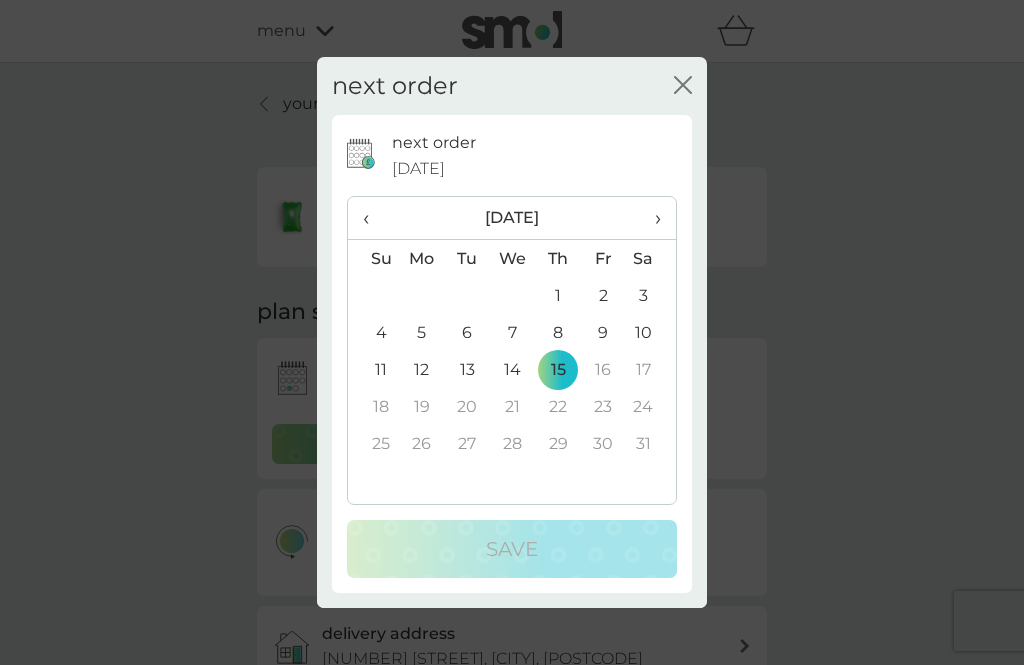 click on "‹" at bounding box center (373, 218) 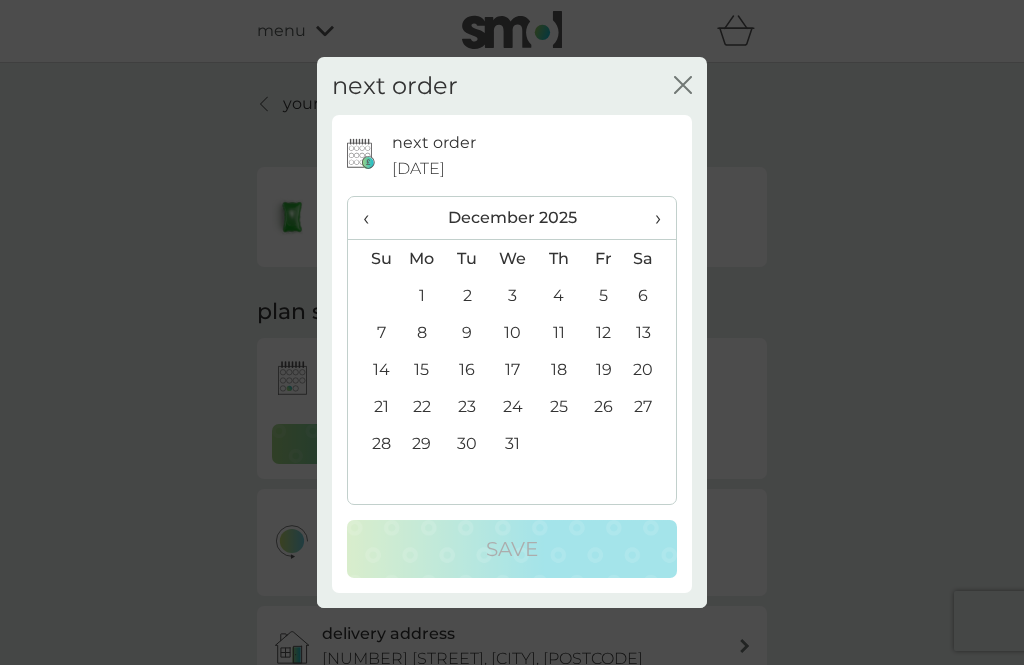 click on "‹" at bounding box center [373, 218] 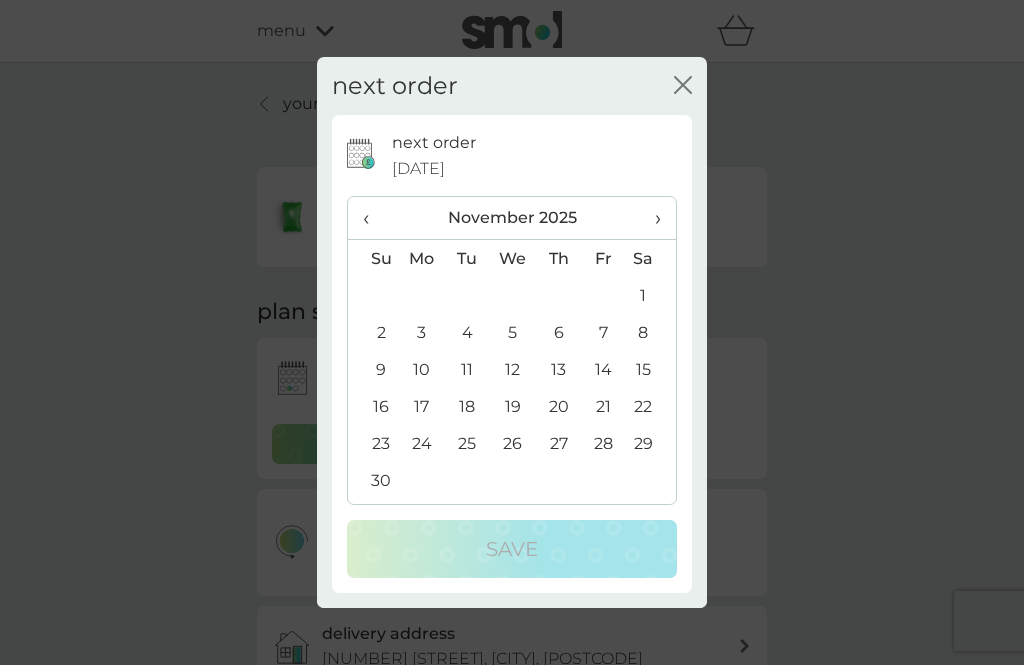 click on "‹" at bounding box center (373, 218) 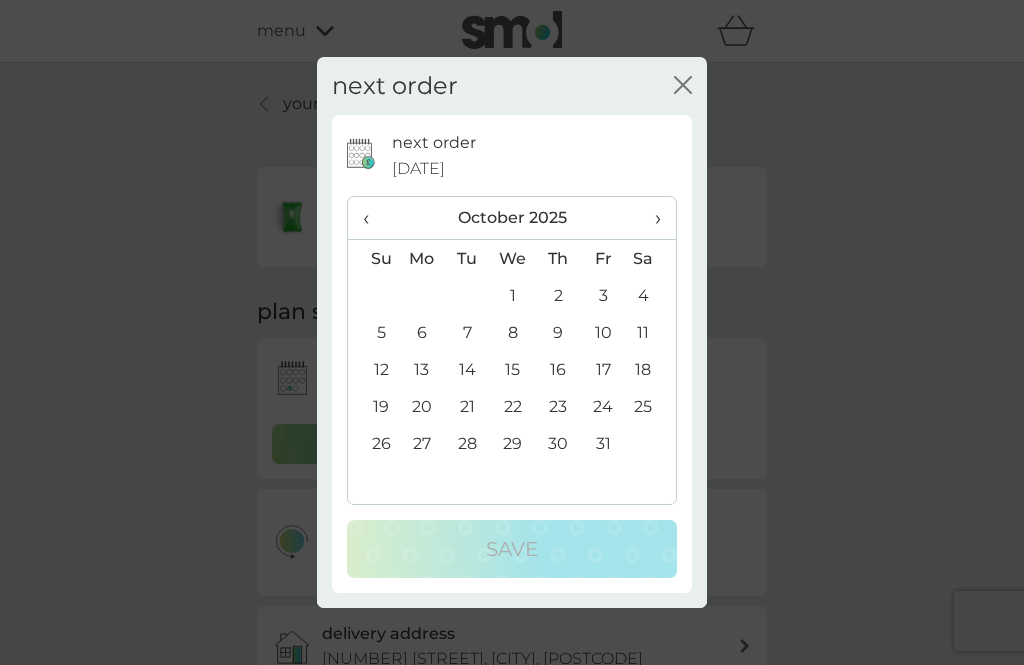 click on "‹" at bounding box center [373, 218] 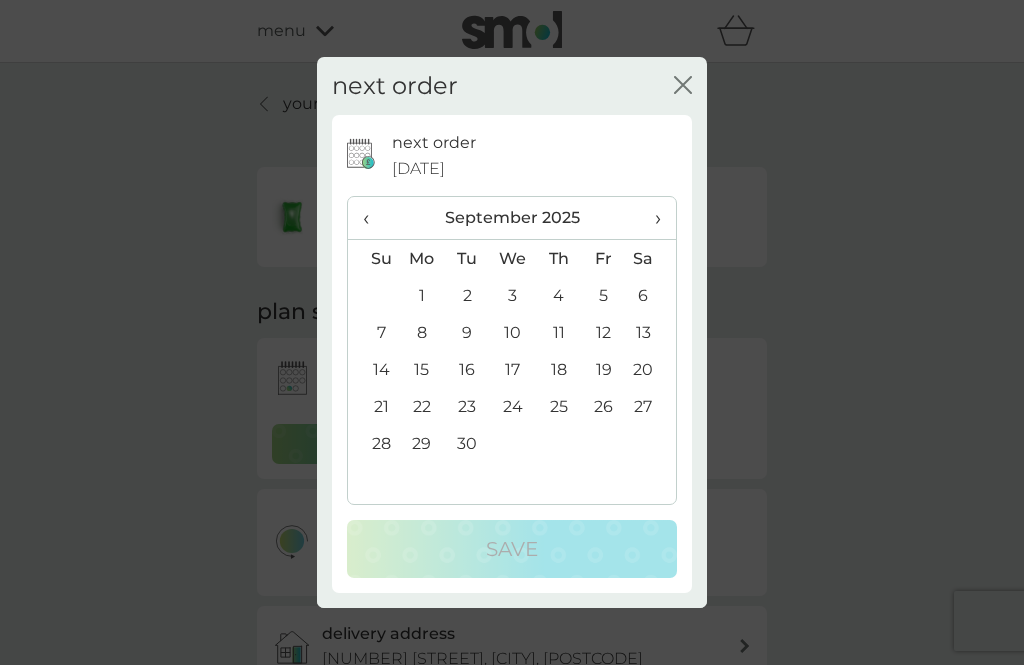 click on "30" at bounding box center [467, 443] 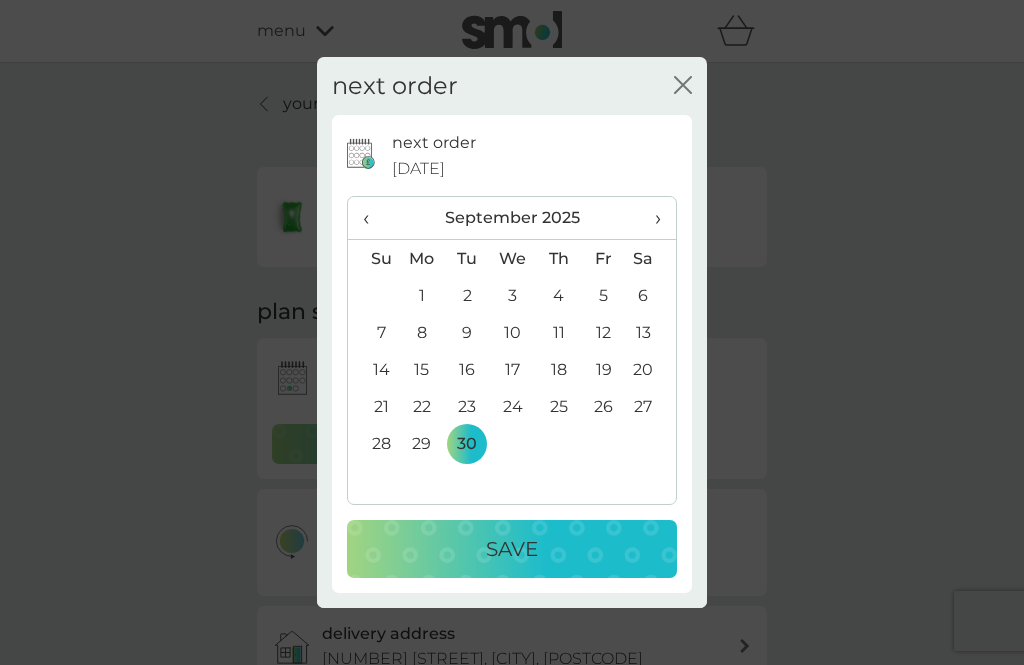 click on "Save" at bounding box center (512, 549) 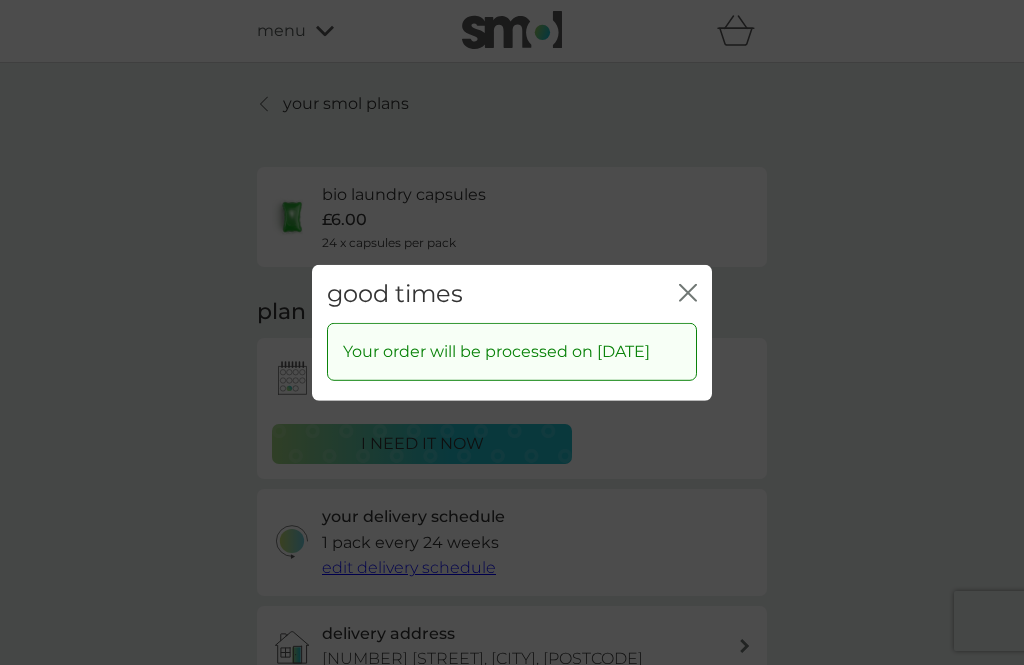 click on "close" at bounding box center [688, 293] 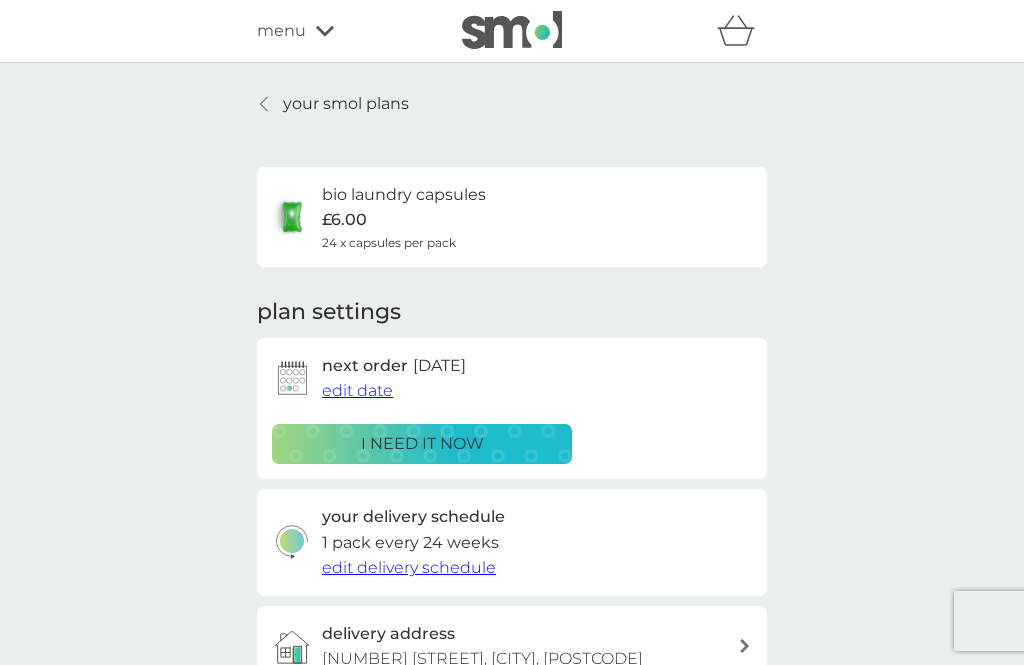 click on "plan settings next order [DATE] edit date i need it now your delivery schedule 1 pack every 24 weeks edit delivery schedule delivery address [NUMBER] [STREET], [CITY], [POSTCODE] donate a wash give back and add 30p to your ongoing plan to donate 2 laundry capsules to The Hygiene Bank charity. ADD TO PLAN" at bounding box center (512, 593) 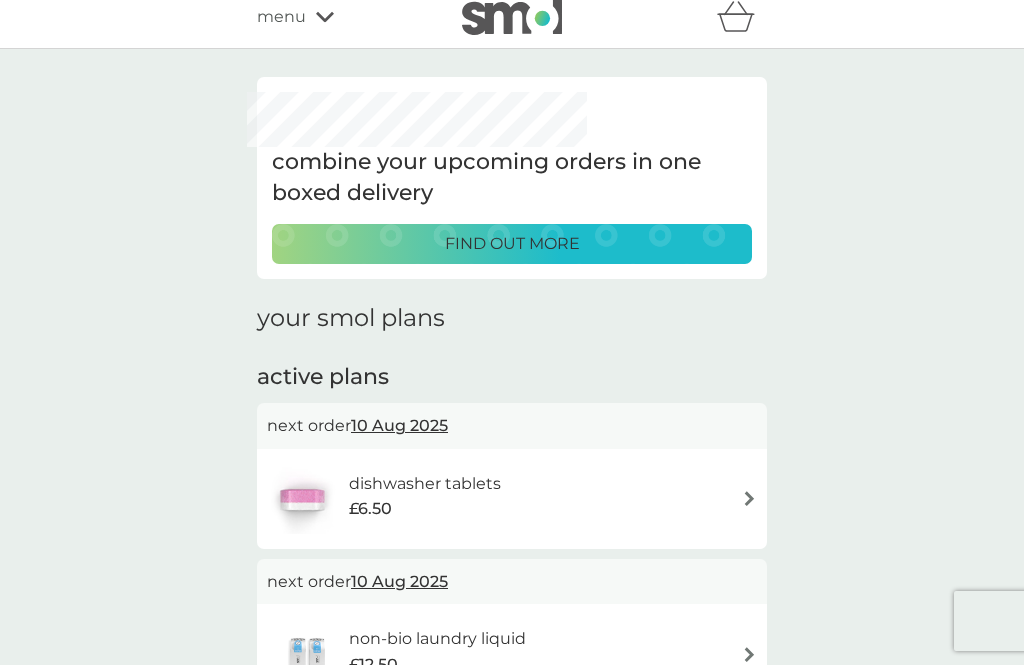 scroll, scrollTop: 0, scrollLeft: 0, axis: both 